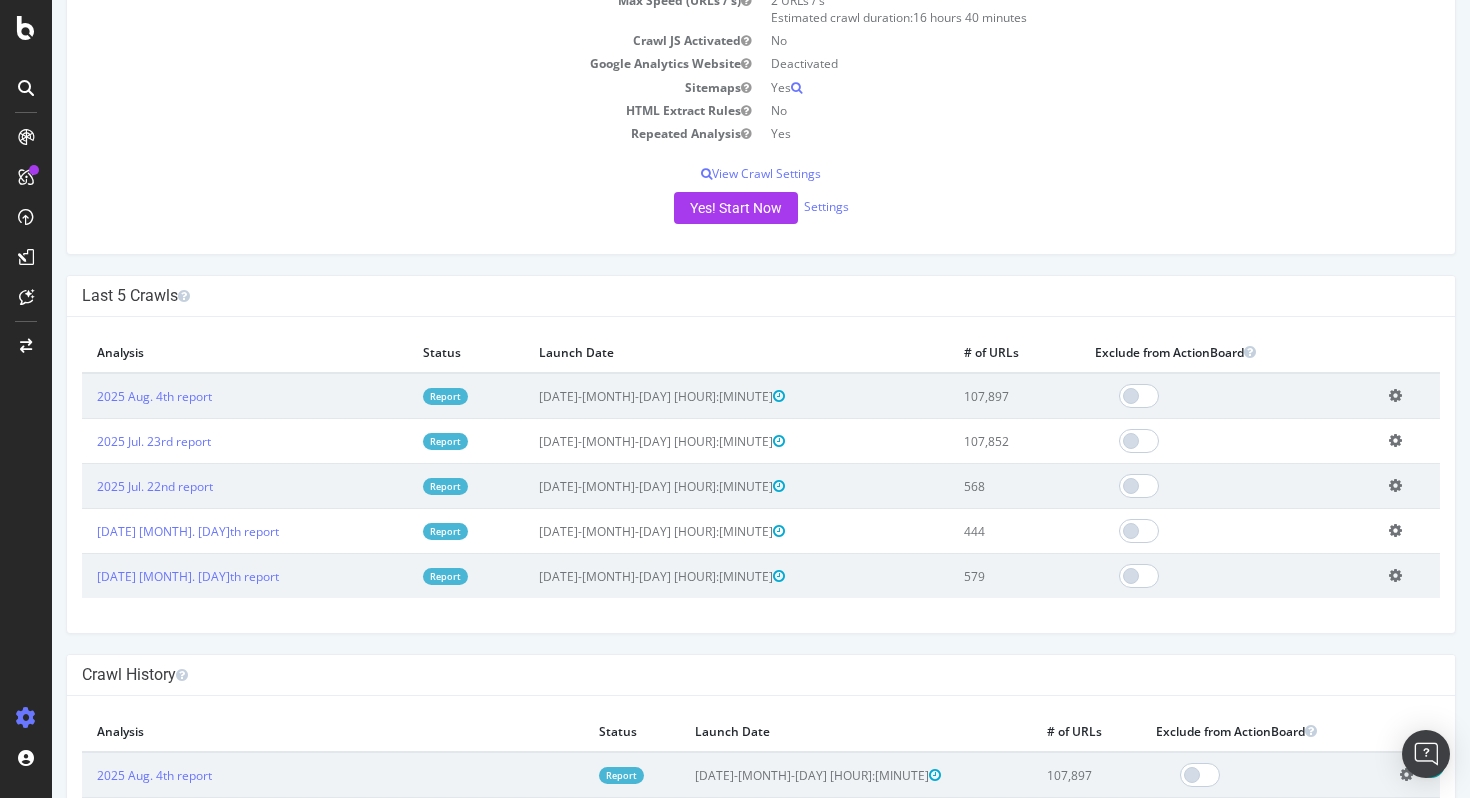 scroll, scrollTop: 369, scrollLeft: 0, axis: vertical 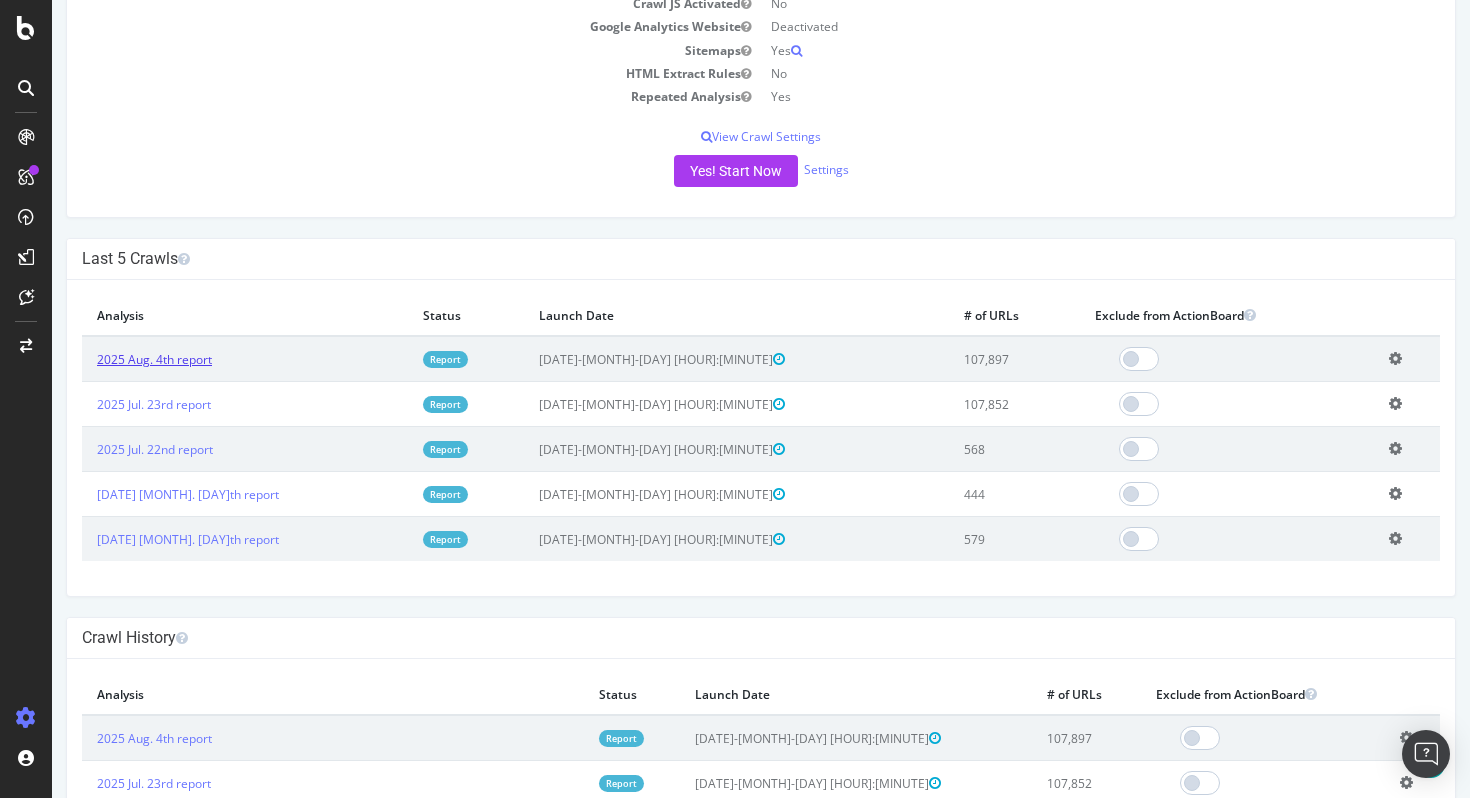 click on "2025 Aug. 4th
report" at bounding box center (154, 359) 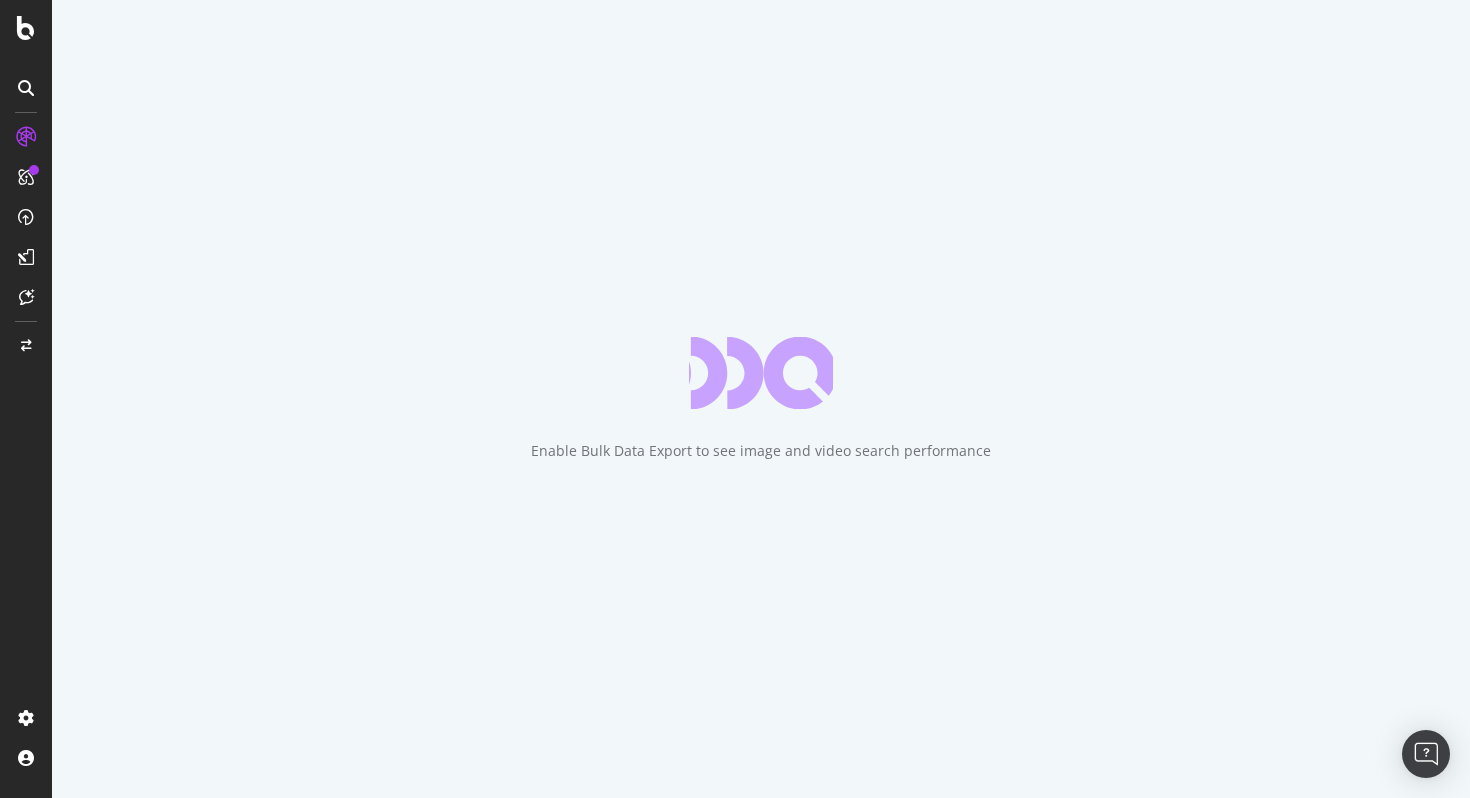 scroll, scrollTop: 0, scrollLeft: 0, axis: both 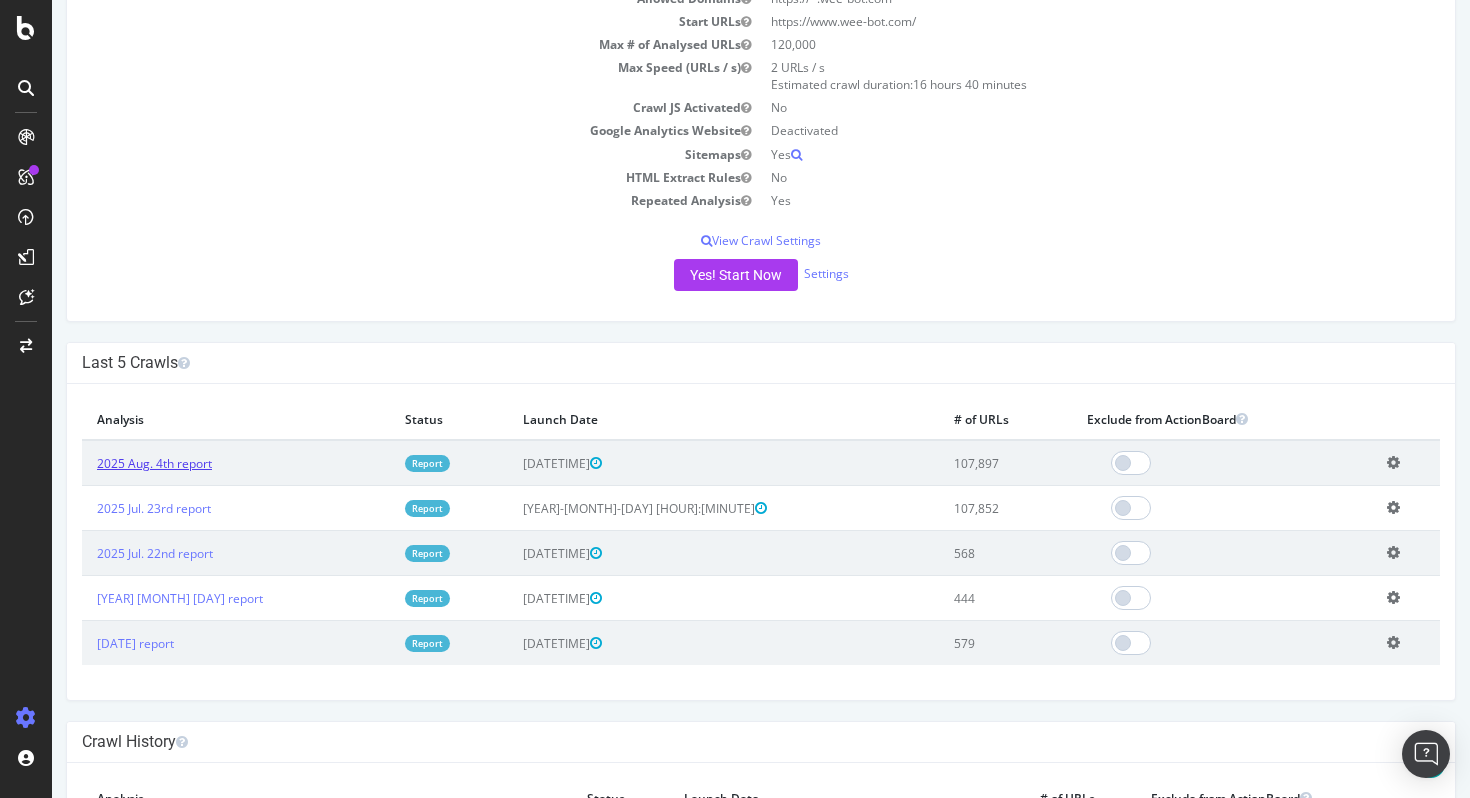 click on "2025 Aug. 4th
report" at bounding box center (154, 463) 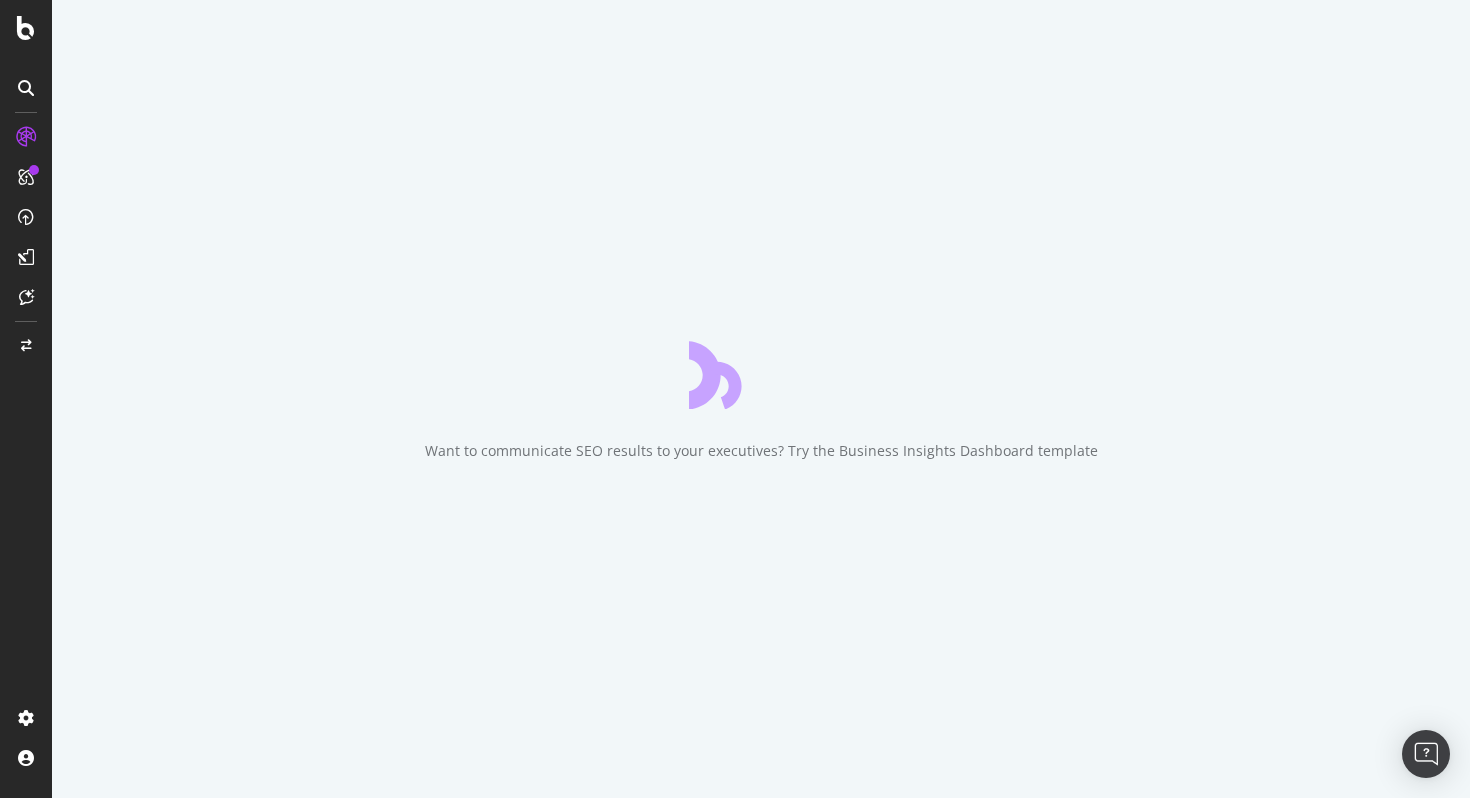 scroll, scrollTop: 0, scrollLeft: 0, axis: both 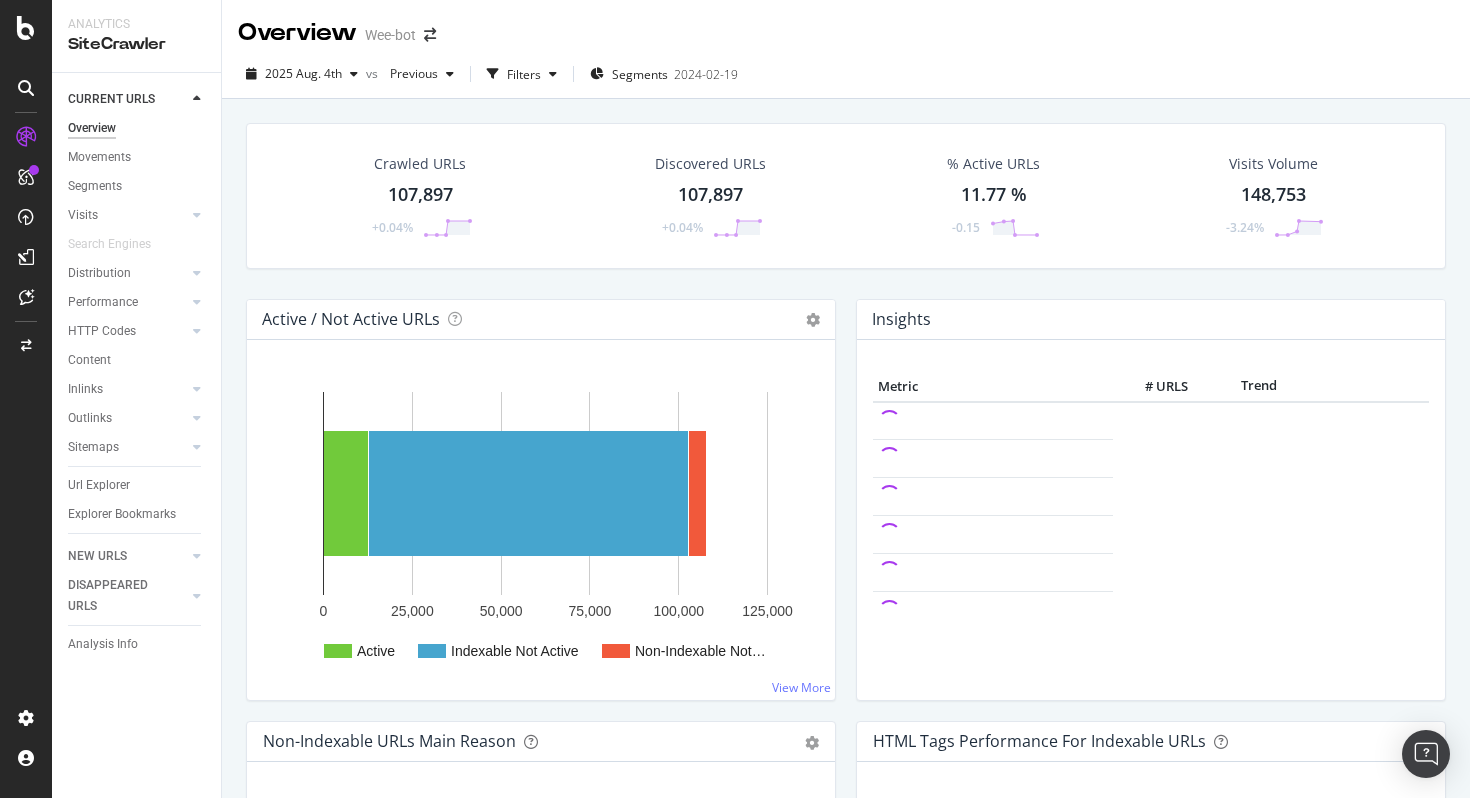 click on "Crawled URLs 107,897 +0.04%" at bounding box center [420, 196] 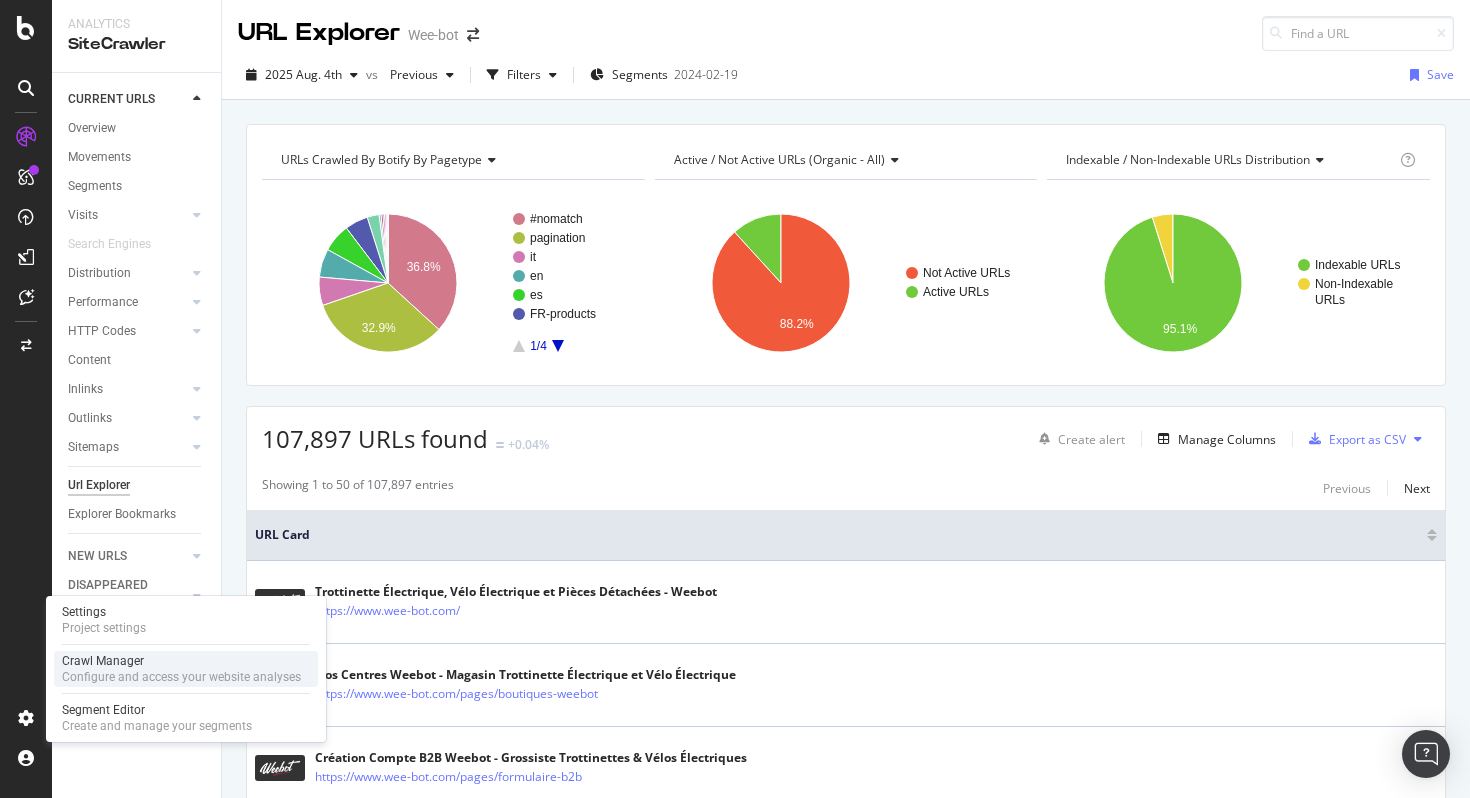 click on "Crawl Manager" at bounding box center (181, 661) 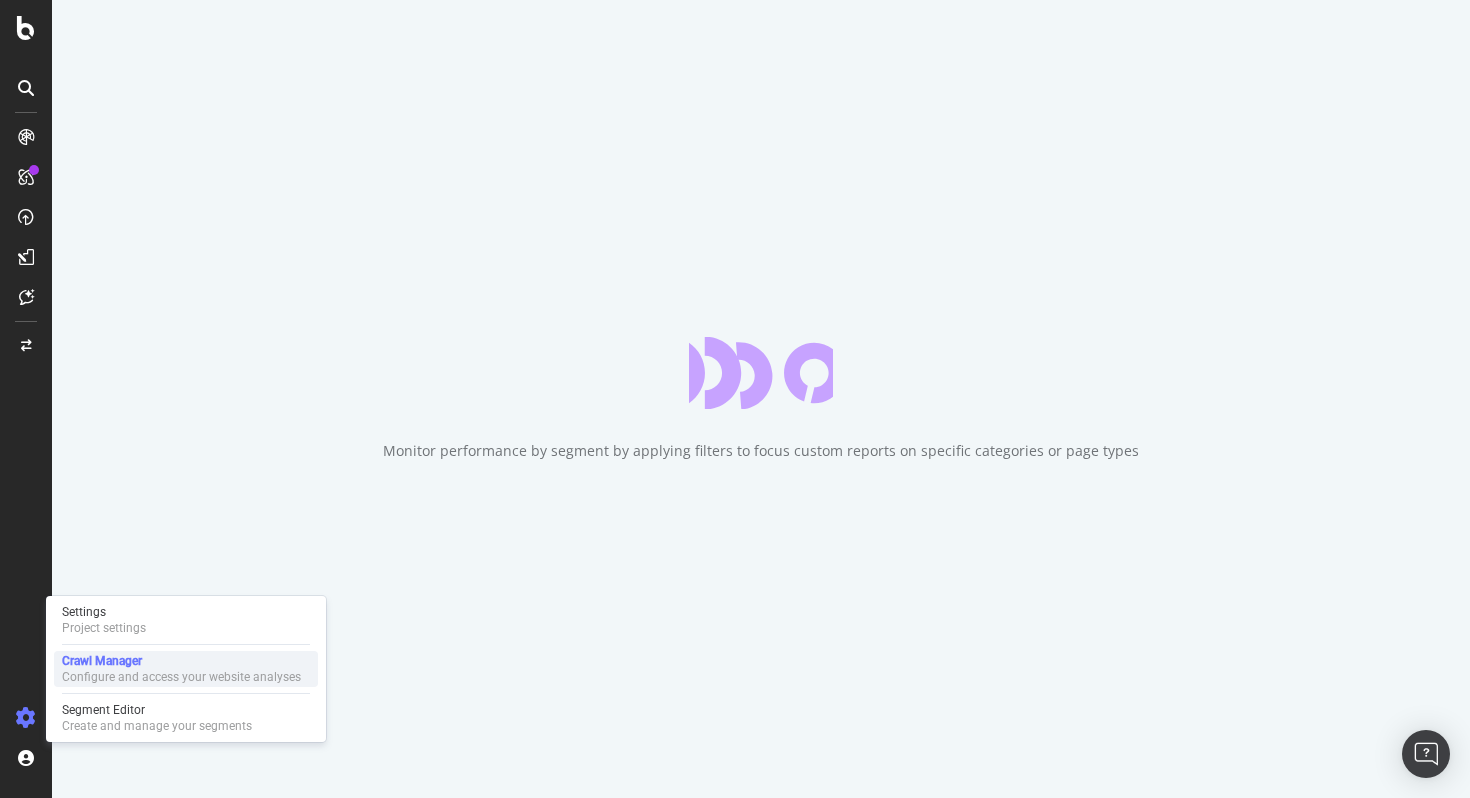 scroll, scrollTop: 0, scrollLeft: 0, axis: both 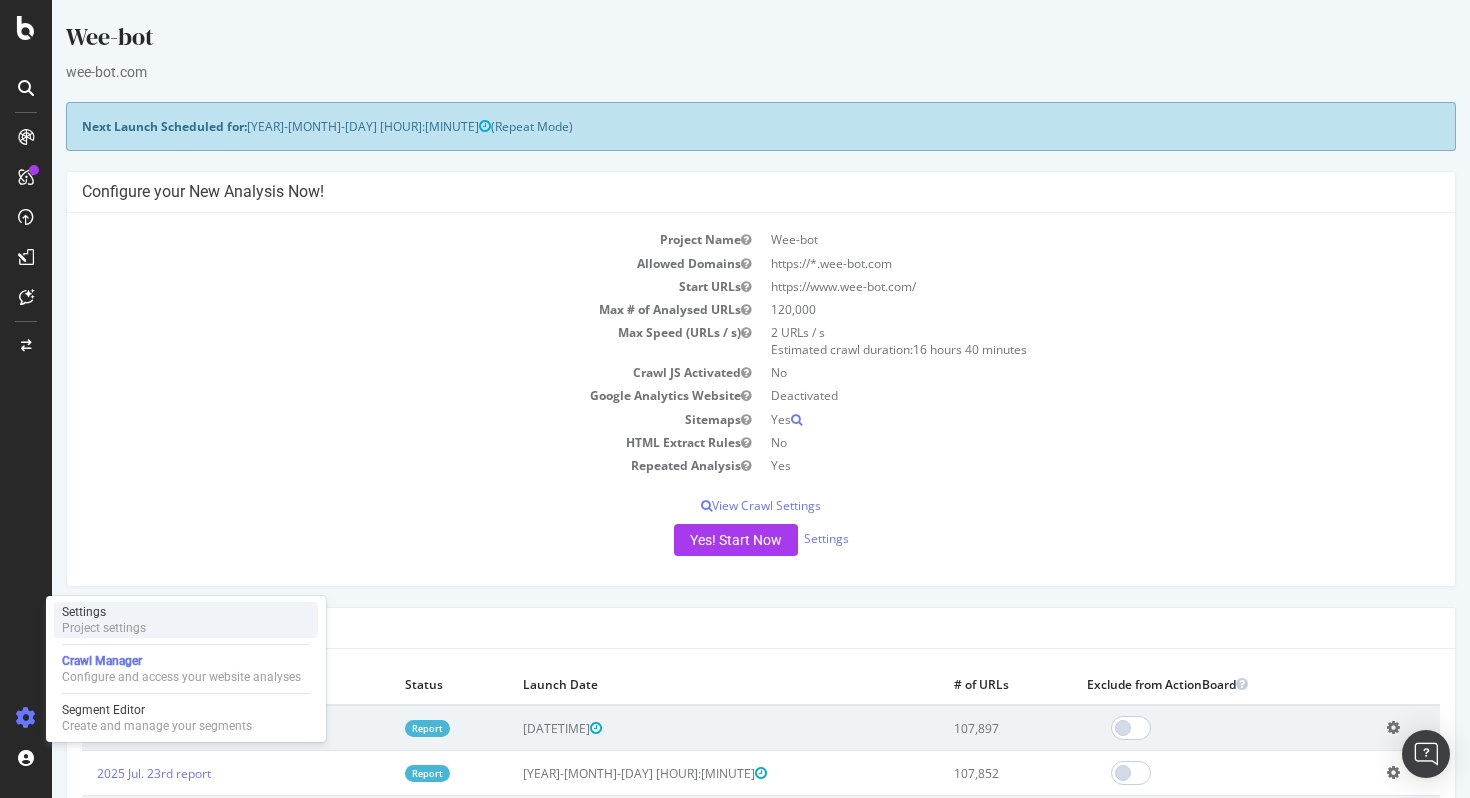 click on "Settings Project settings" at bounding box center [186, 620] 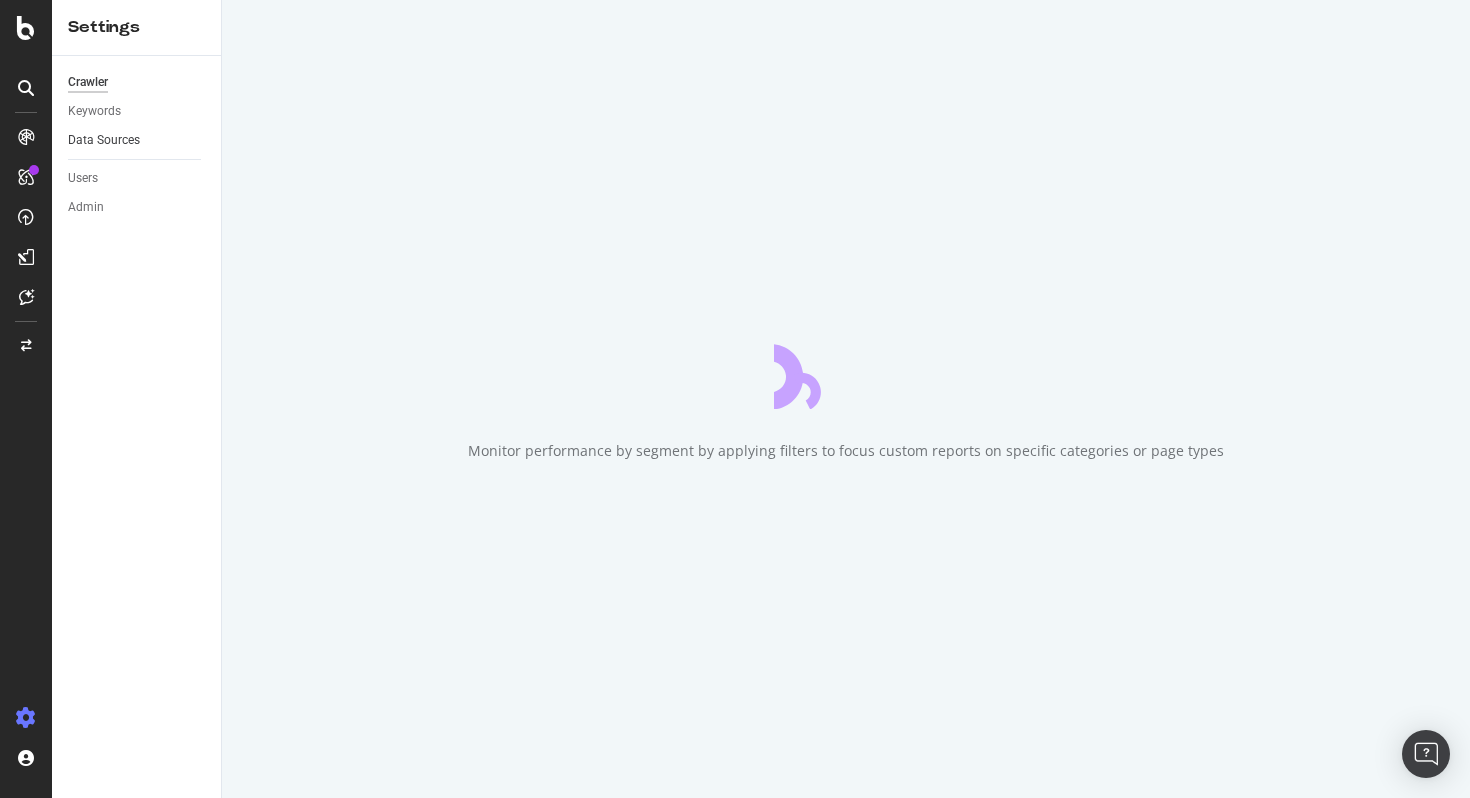 scroll, scrollTop: 0, scrollLeft: 0, axis: both 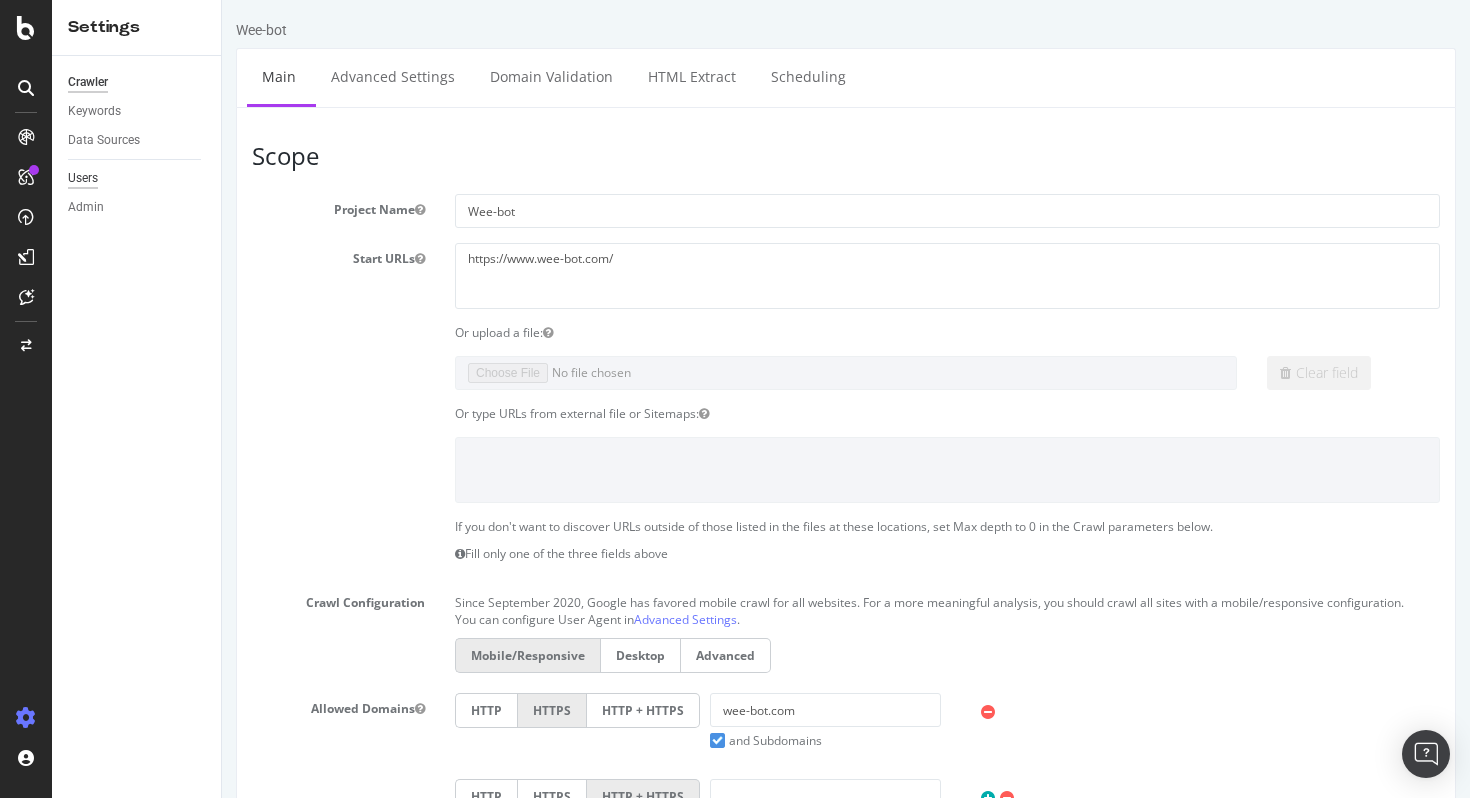 click on "Users" at bounding box center [83, 178] 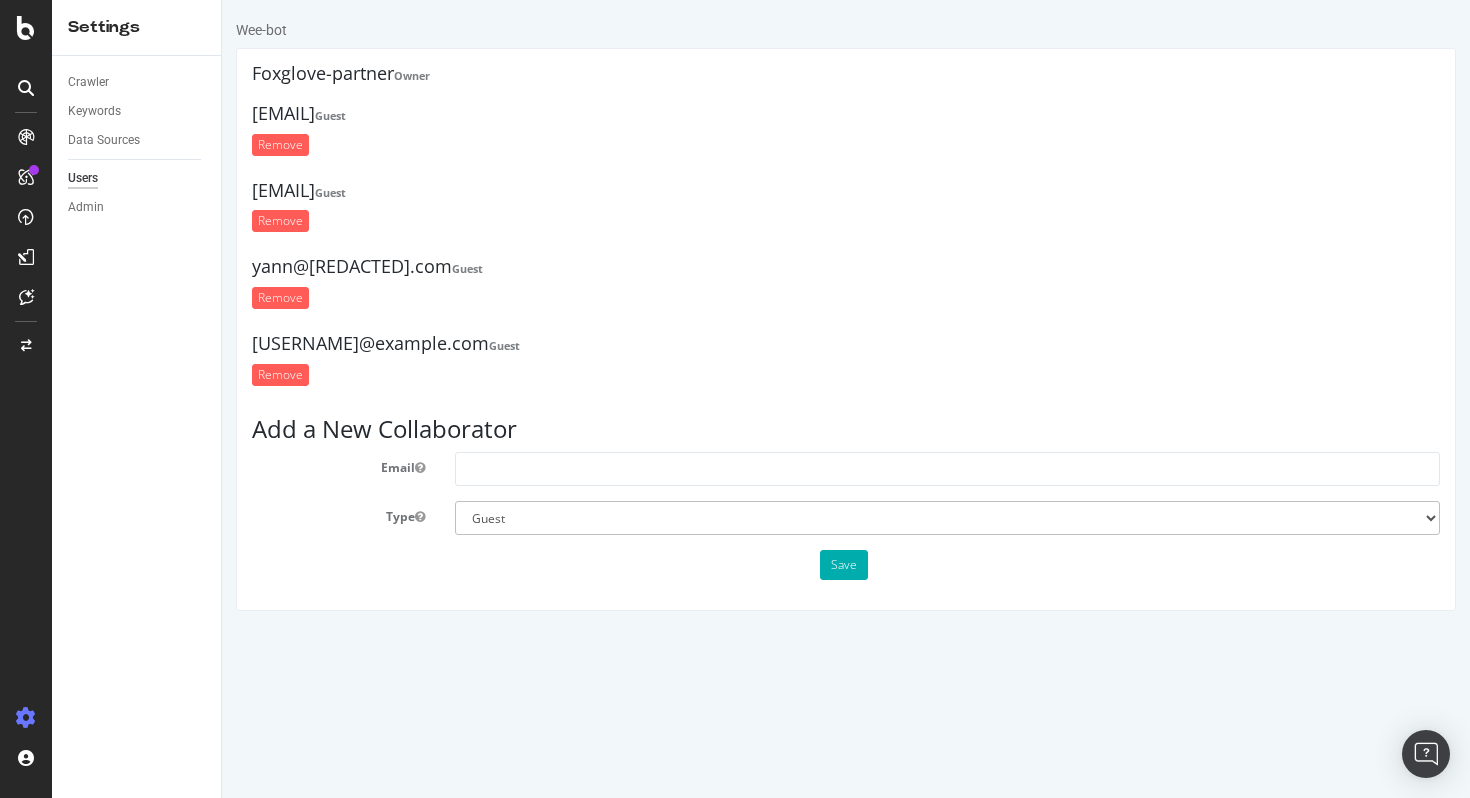 scroll, scrollTop: 0, scrollLeft: 0, axis: both 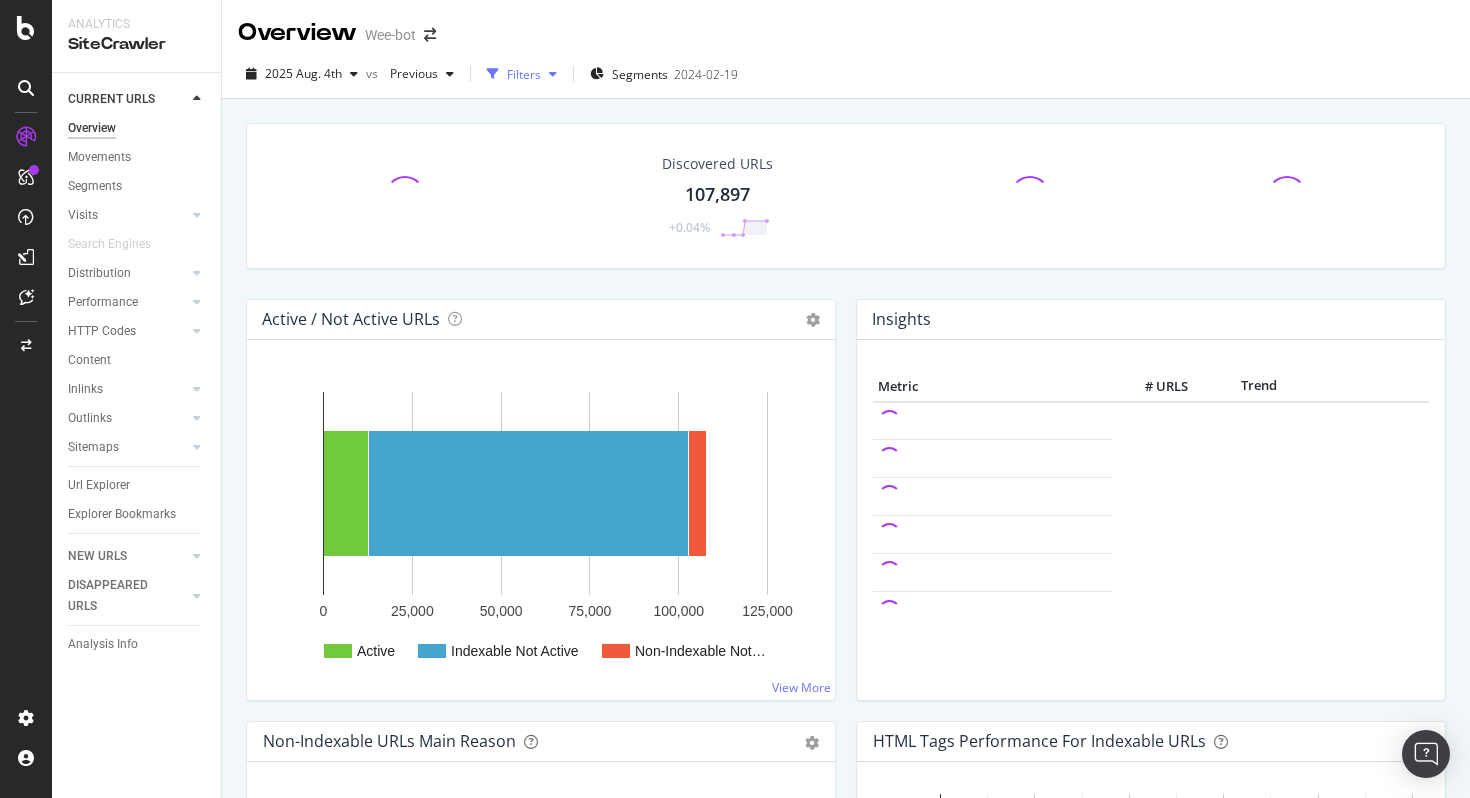 click at bounding box center (493, 74) 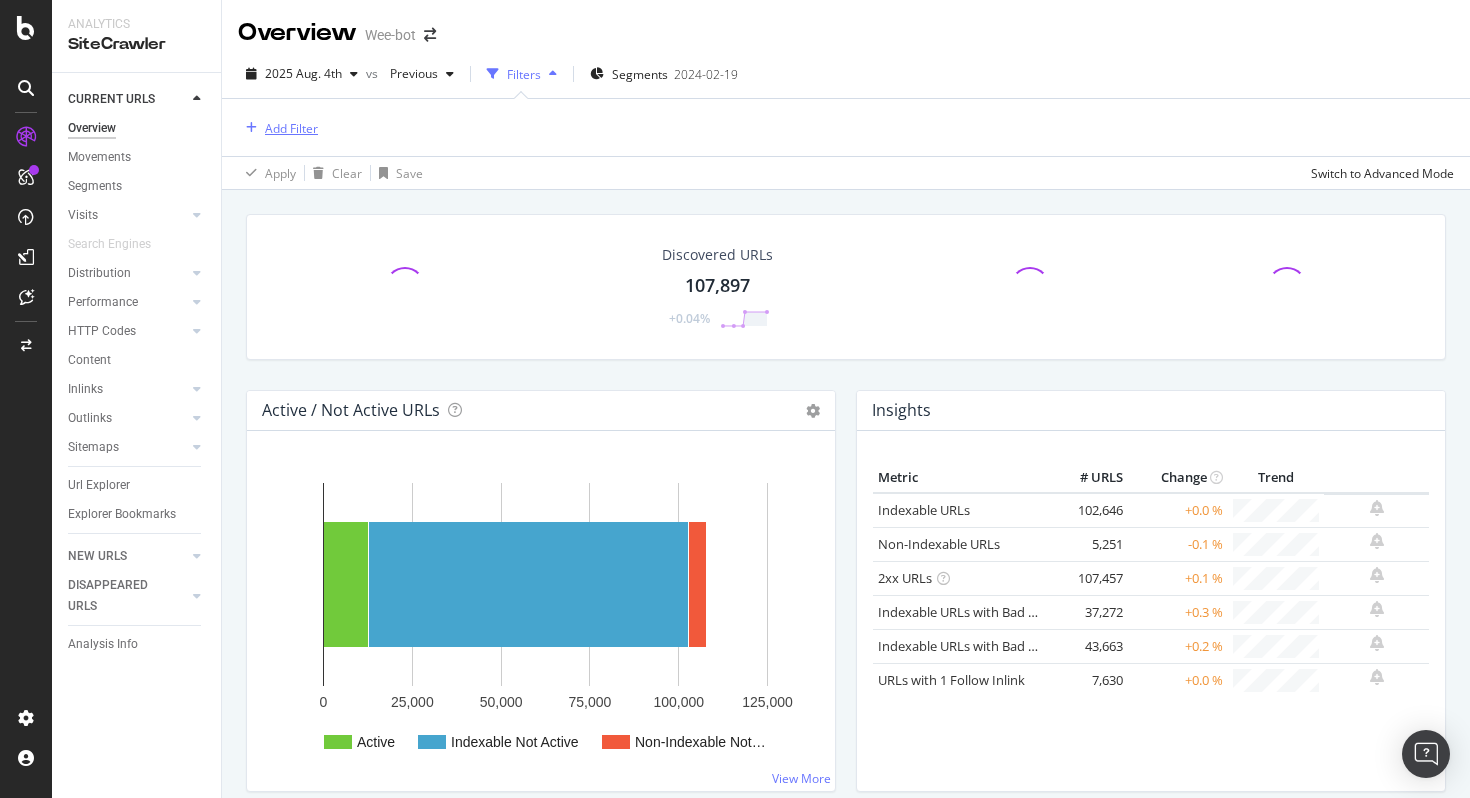 click on "Add Filter" at bounding box center [291, 128] 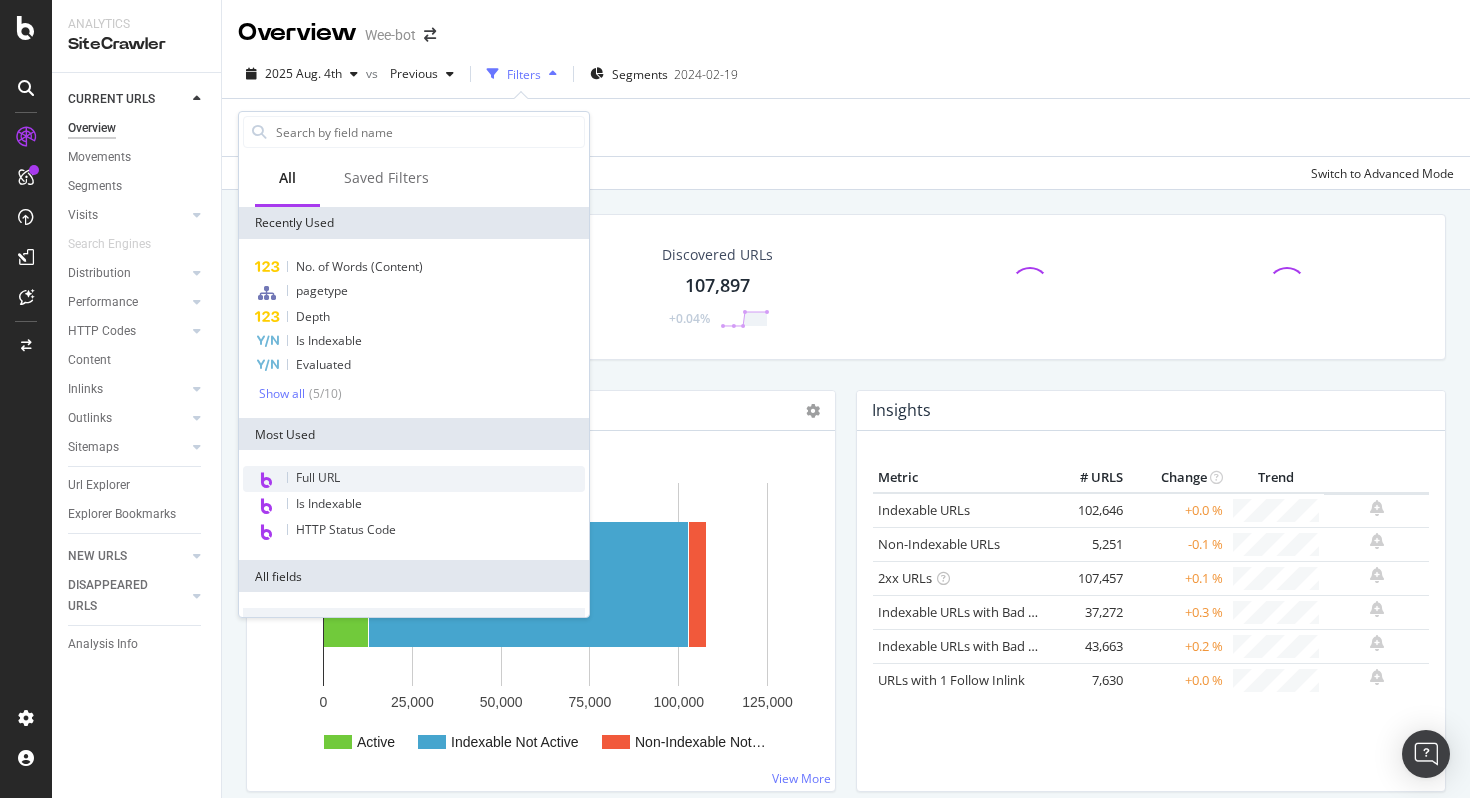 click on "Full URL" at bounding box center [414, 479] 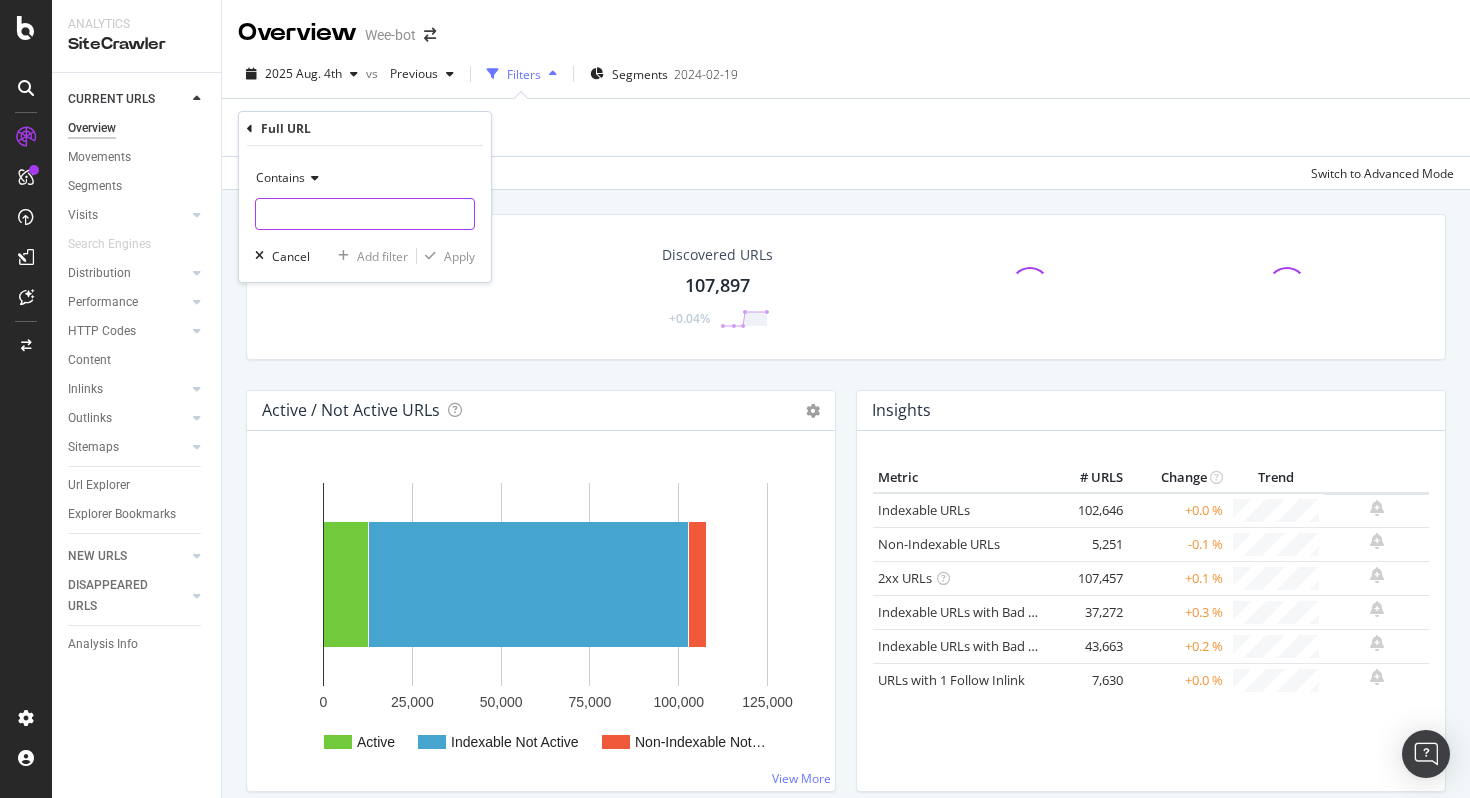 click at bounding box center [365, 214] 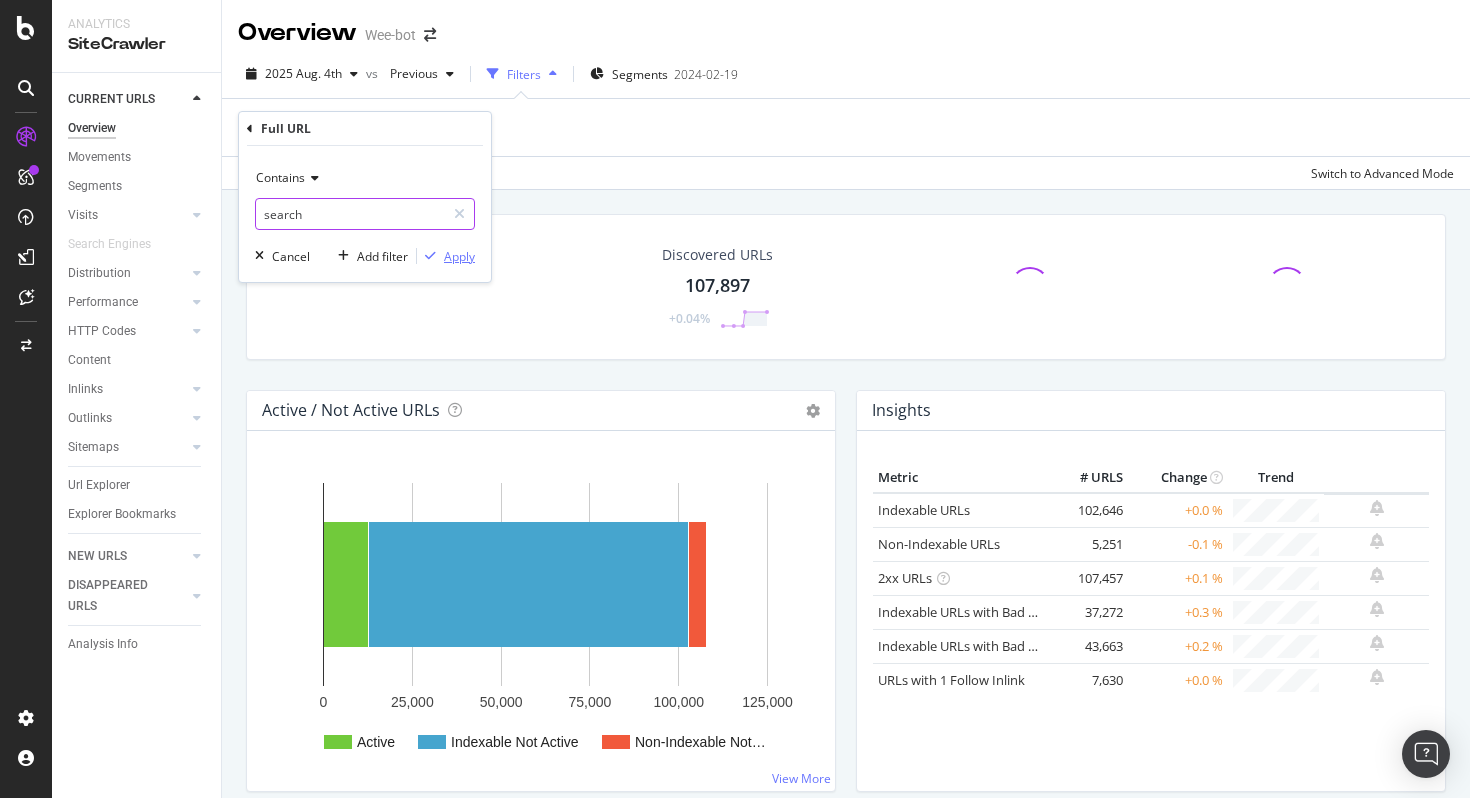 type on "search" 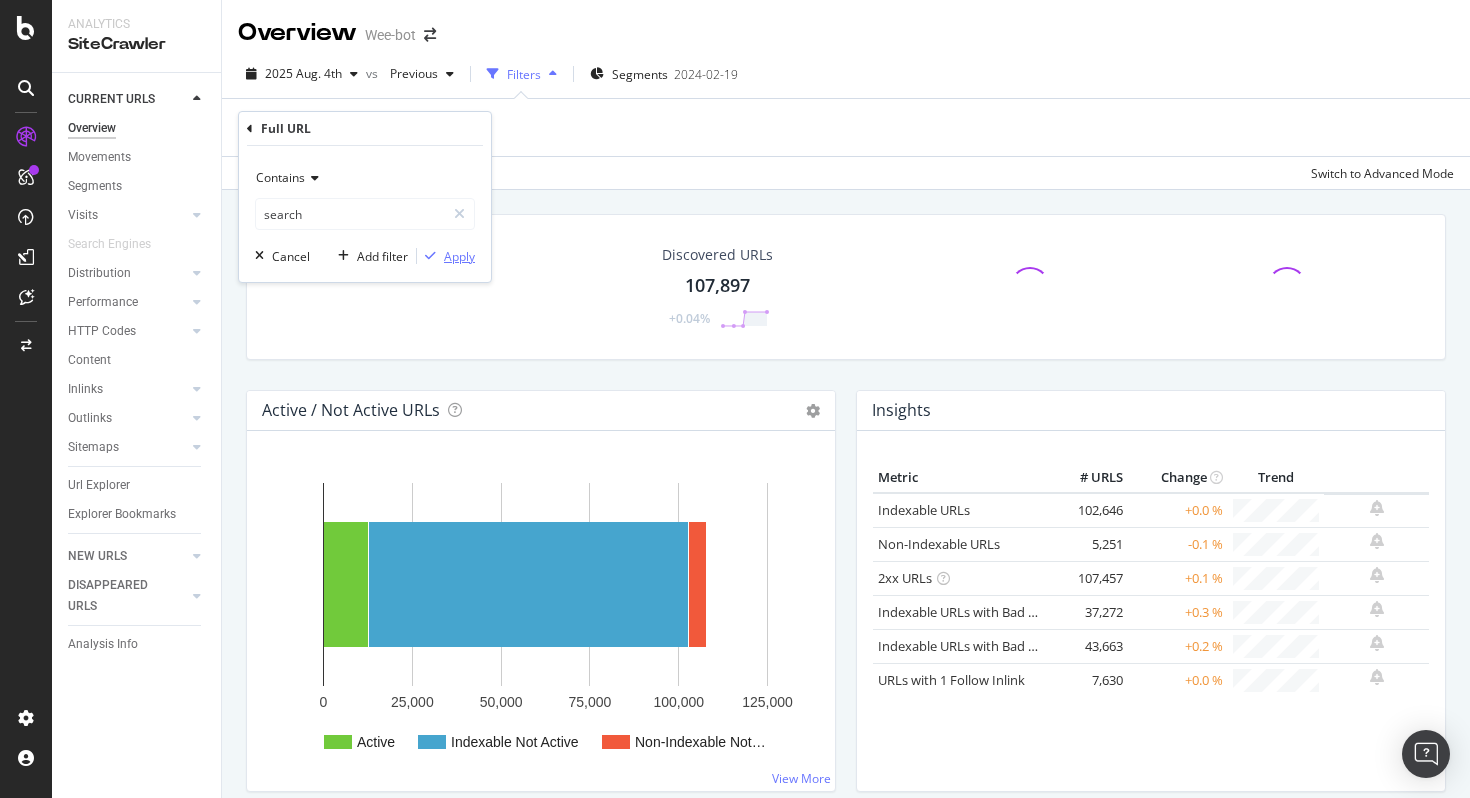 click on "Apply" at bounding box center (459, 256) 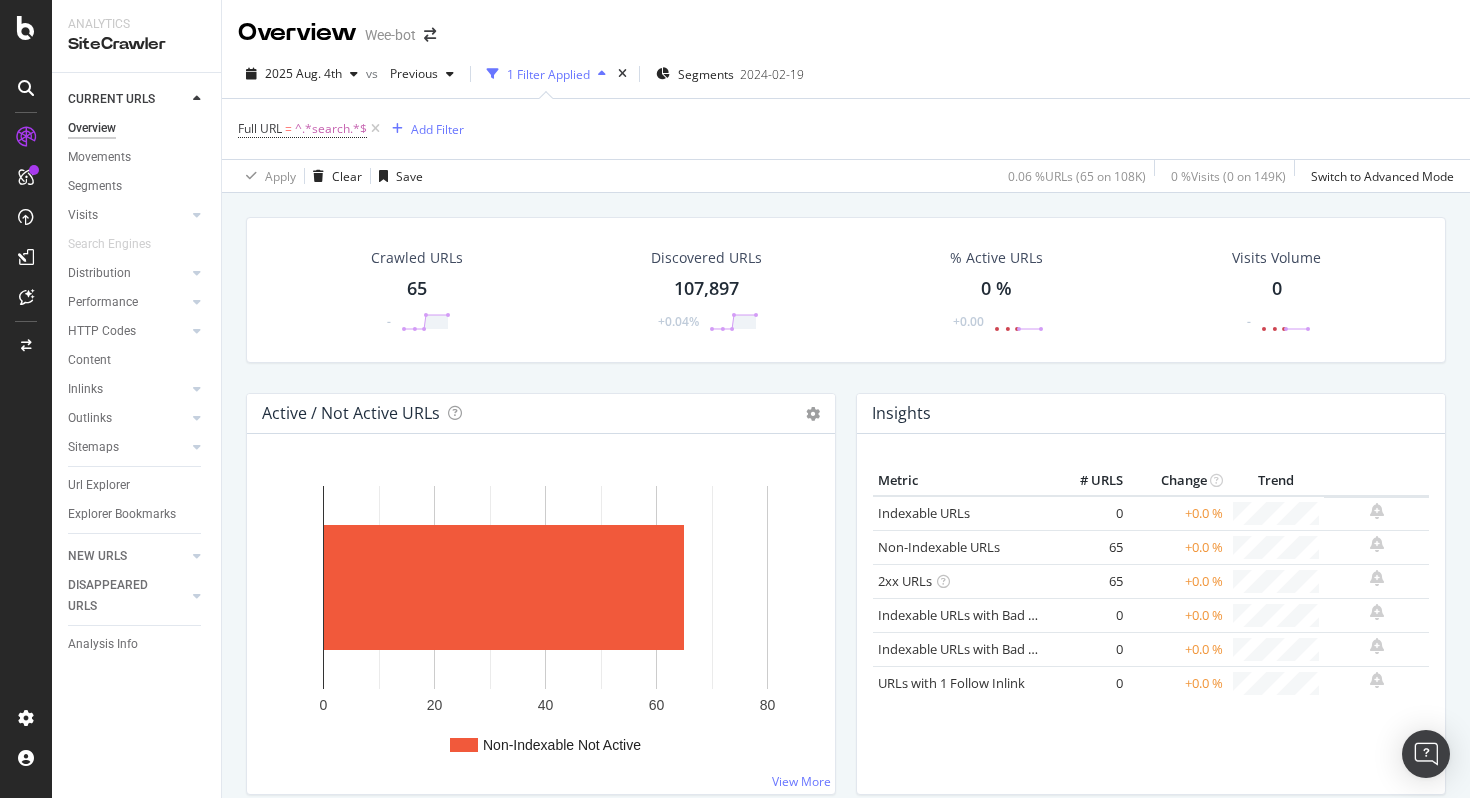 click on "Crawled URLs 65 -" at bounding box center [417, 290] 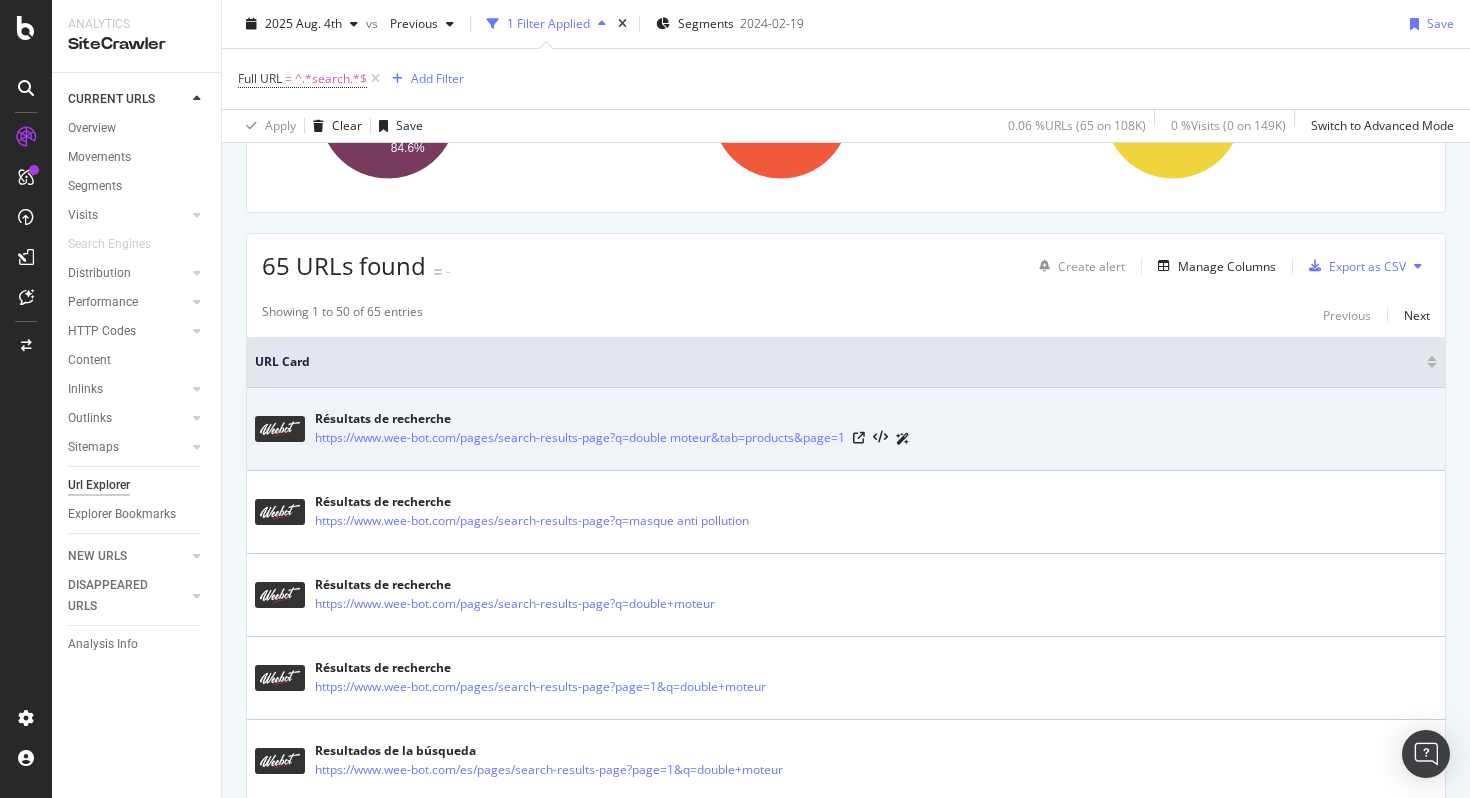 scroll, scrollTop: 286, scrollLeft: 0, axis: vertical 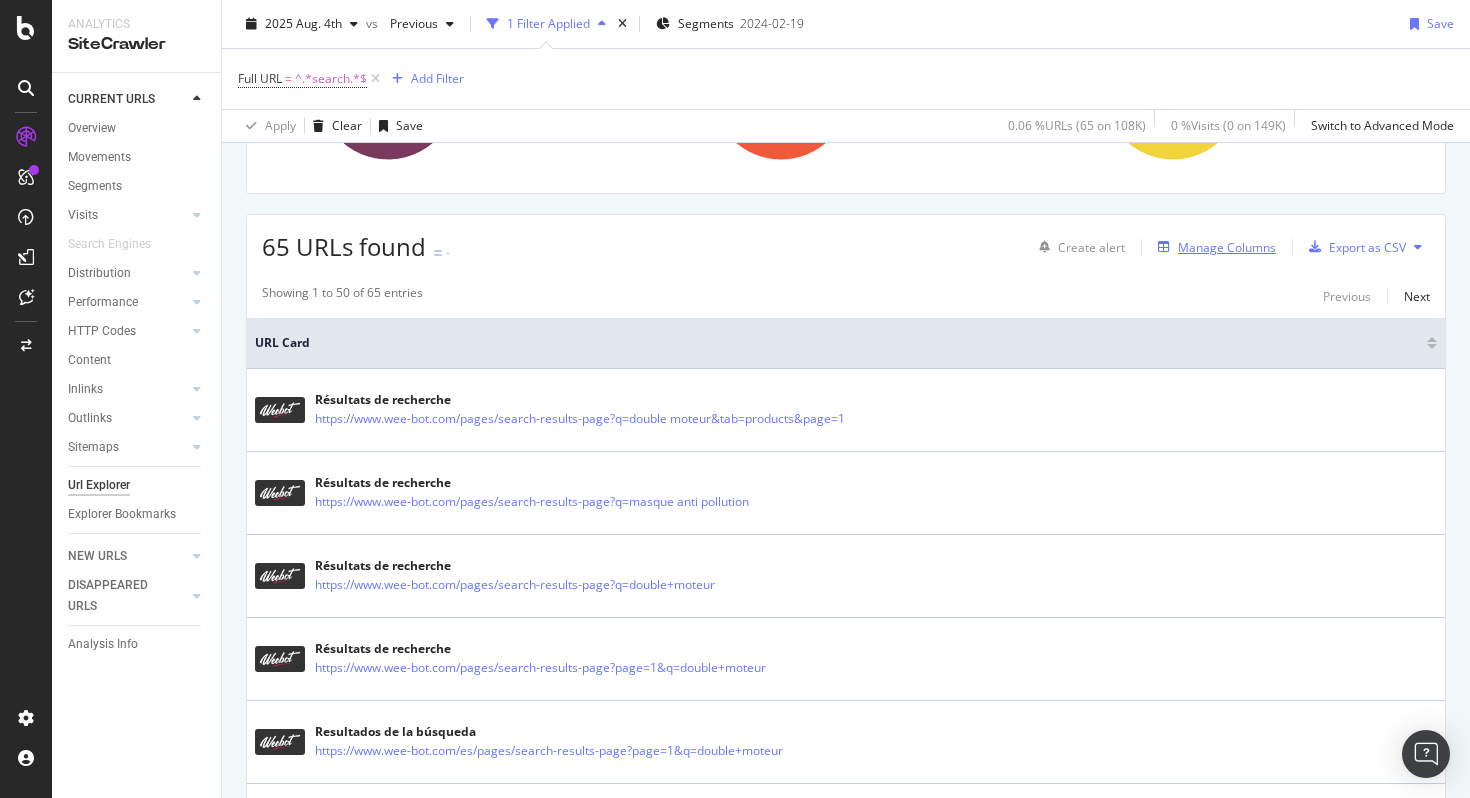click on "Manage Columns" at bounding box center (1227, 247) 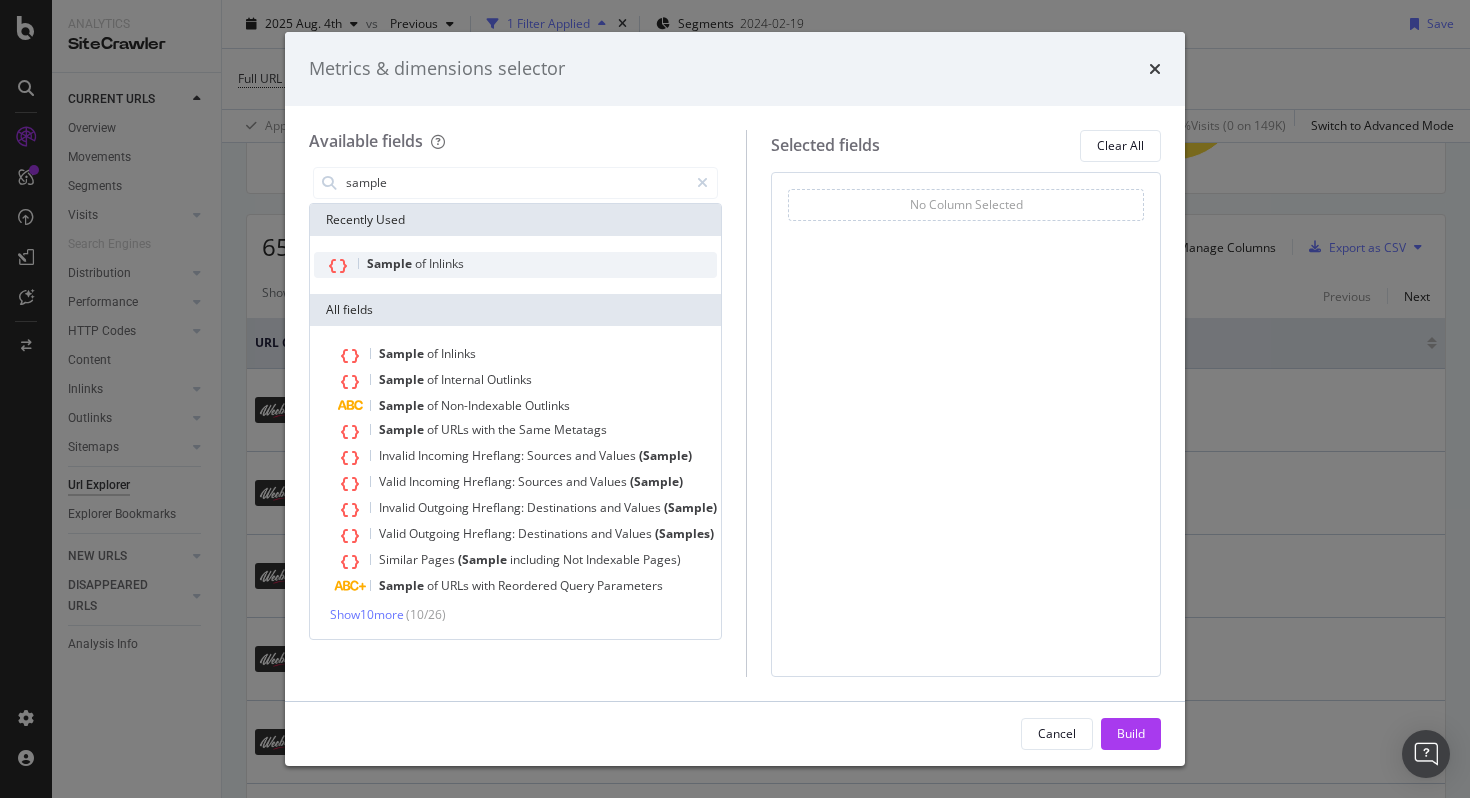 click on "Sample   of   Inlinks" at bounding box center [515, 265] 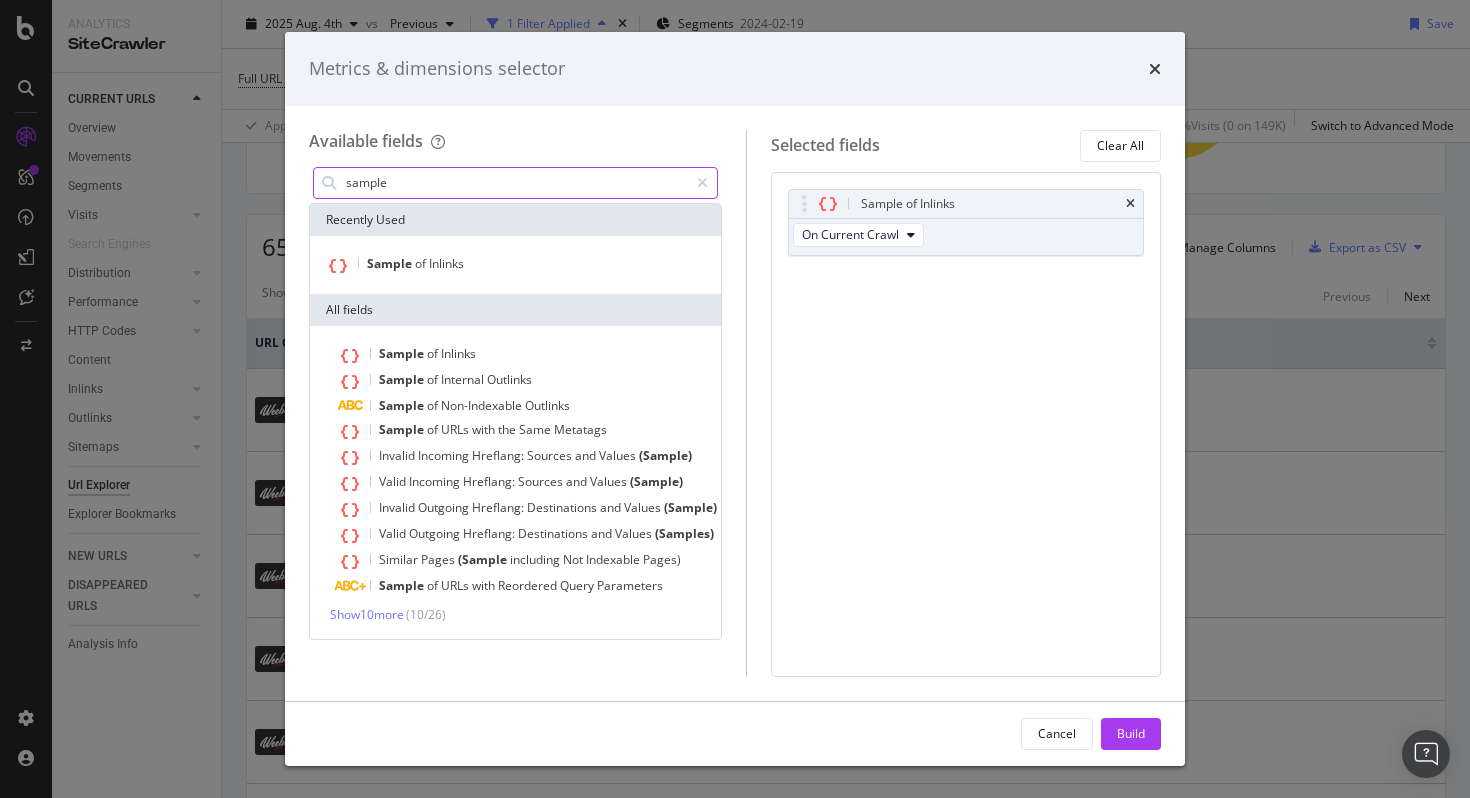 click on "sample" at bounding box center (516, 183) 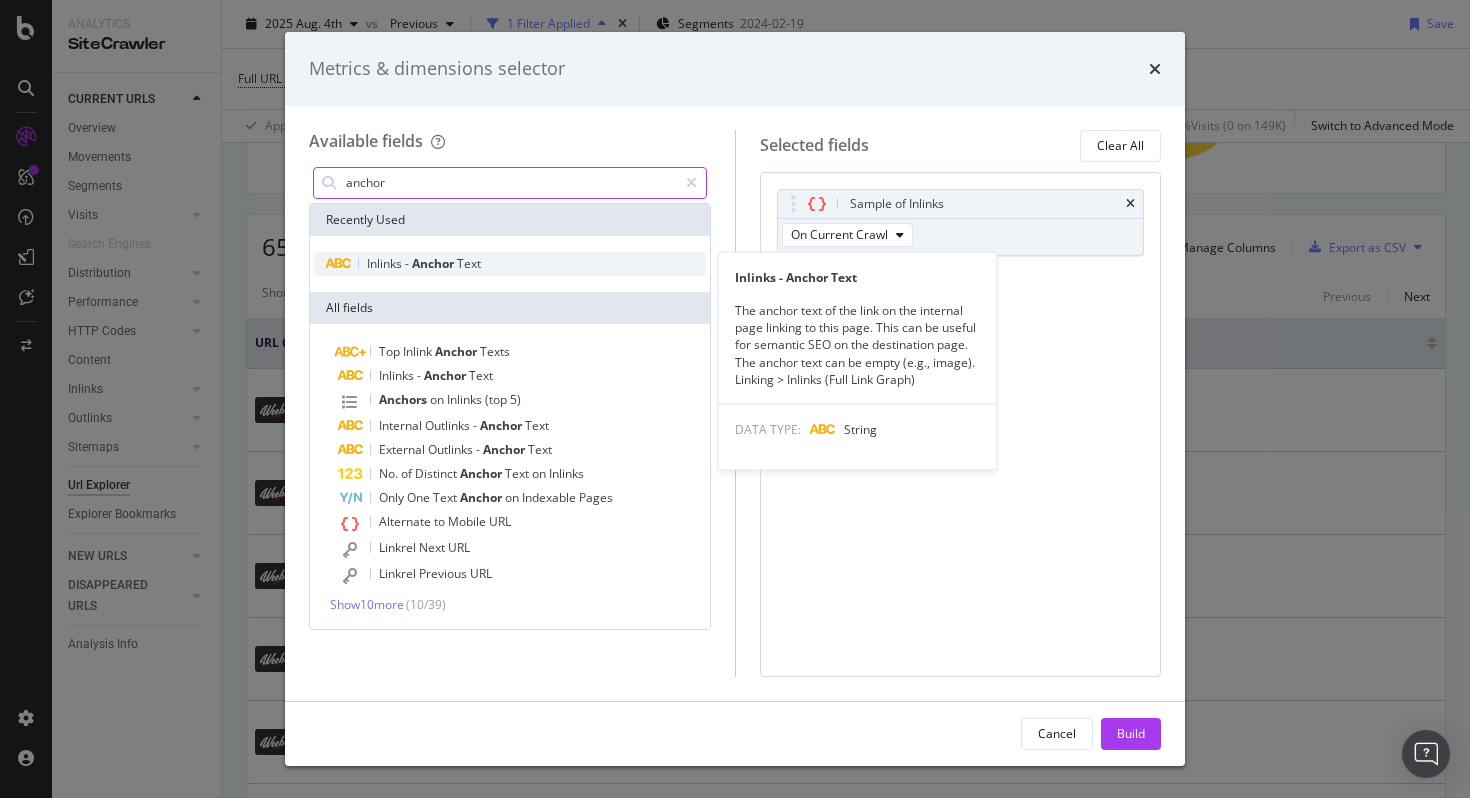 type on "anchor" 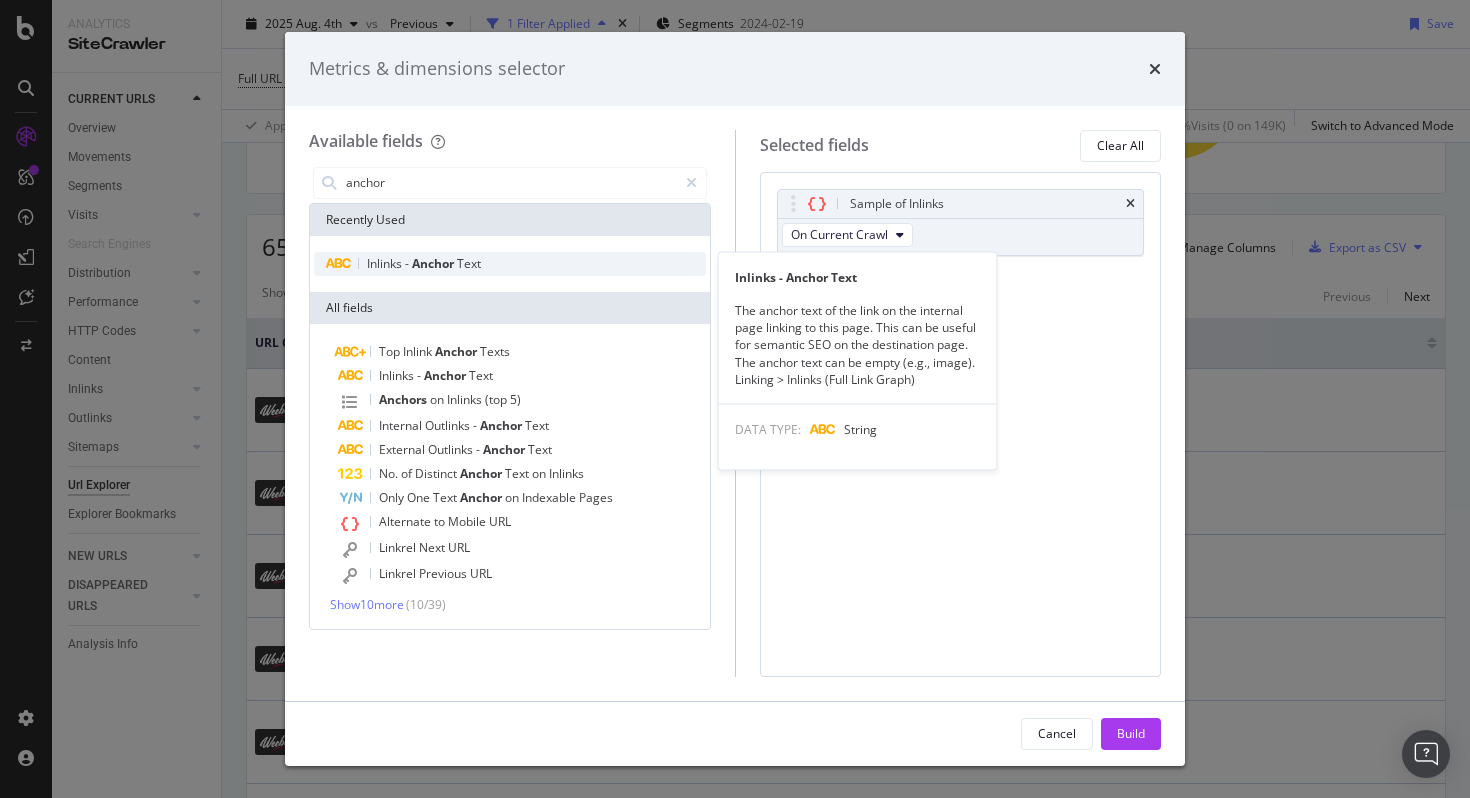 click on "Inlinks   -   Anchor   Text" at bounding box center (510, 264) 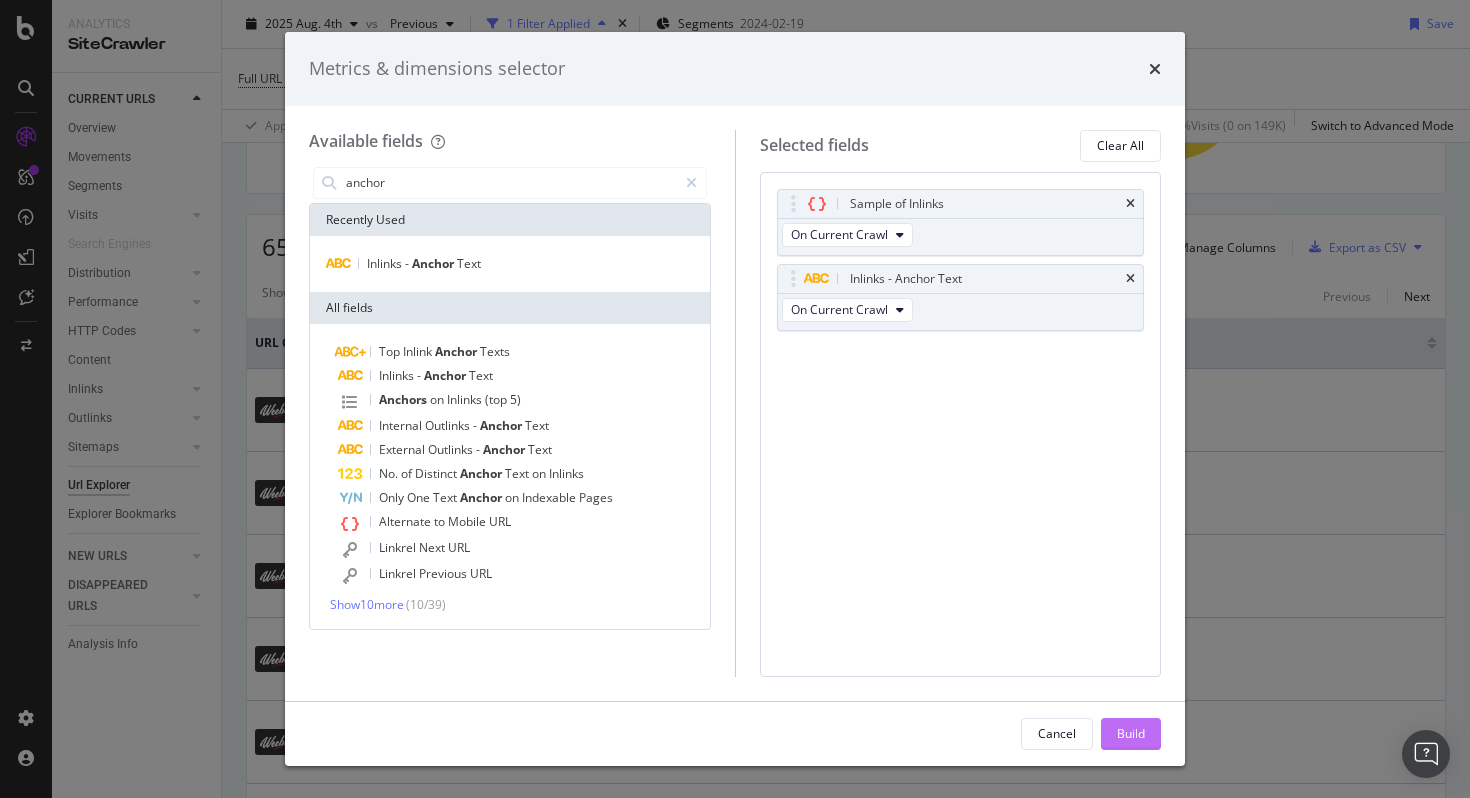click on "Build" at bounding box center [1131, 733] 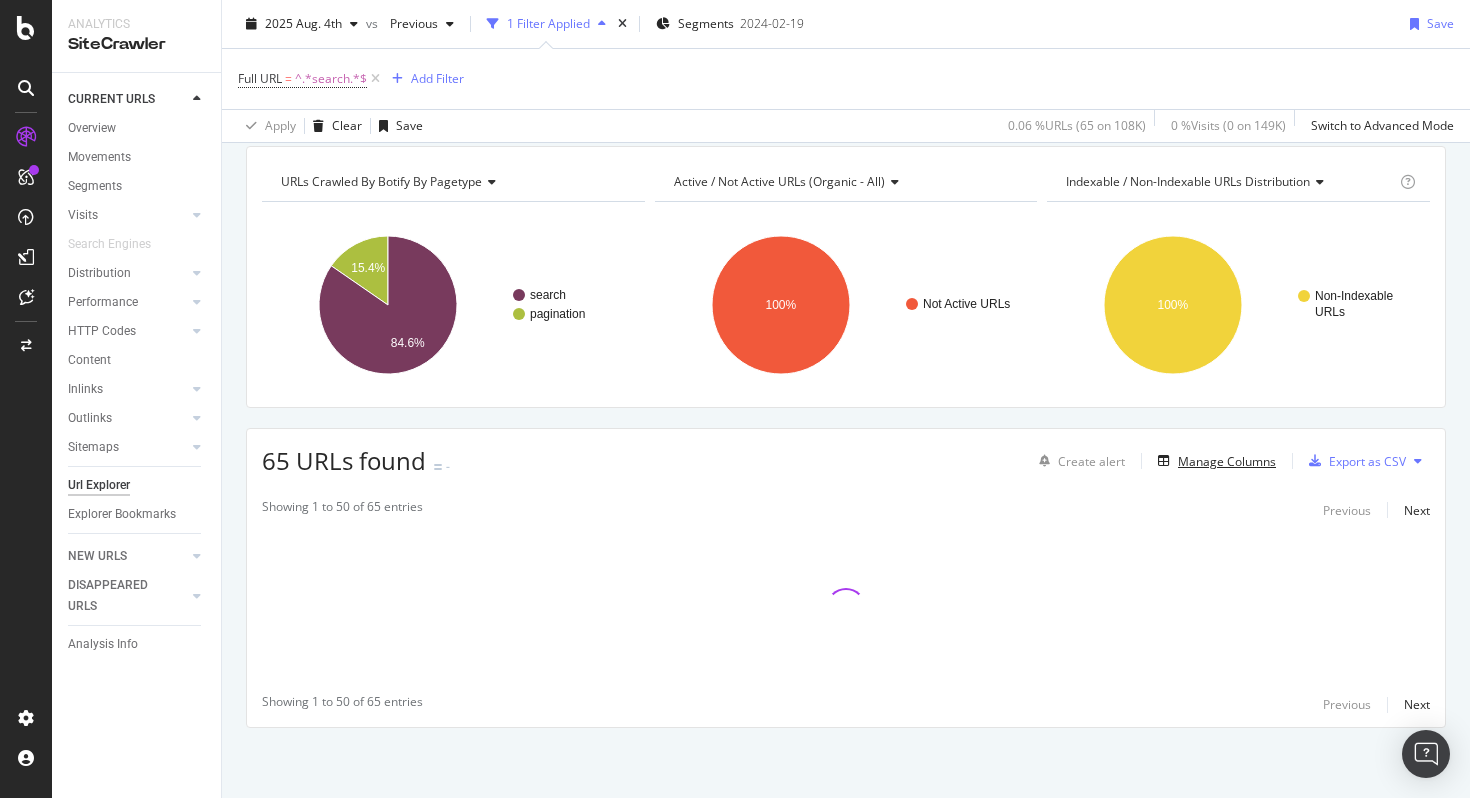 scroll, scrollTop: 72, scrollLeft: 0, axis: vertical 